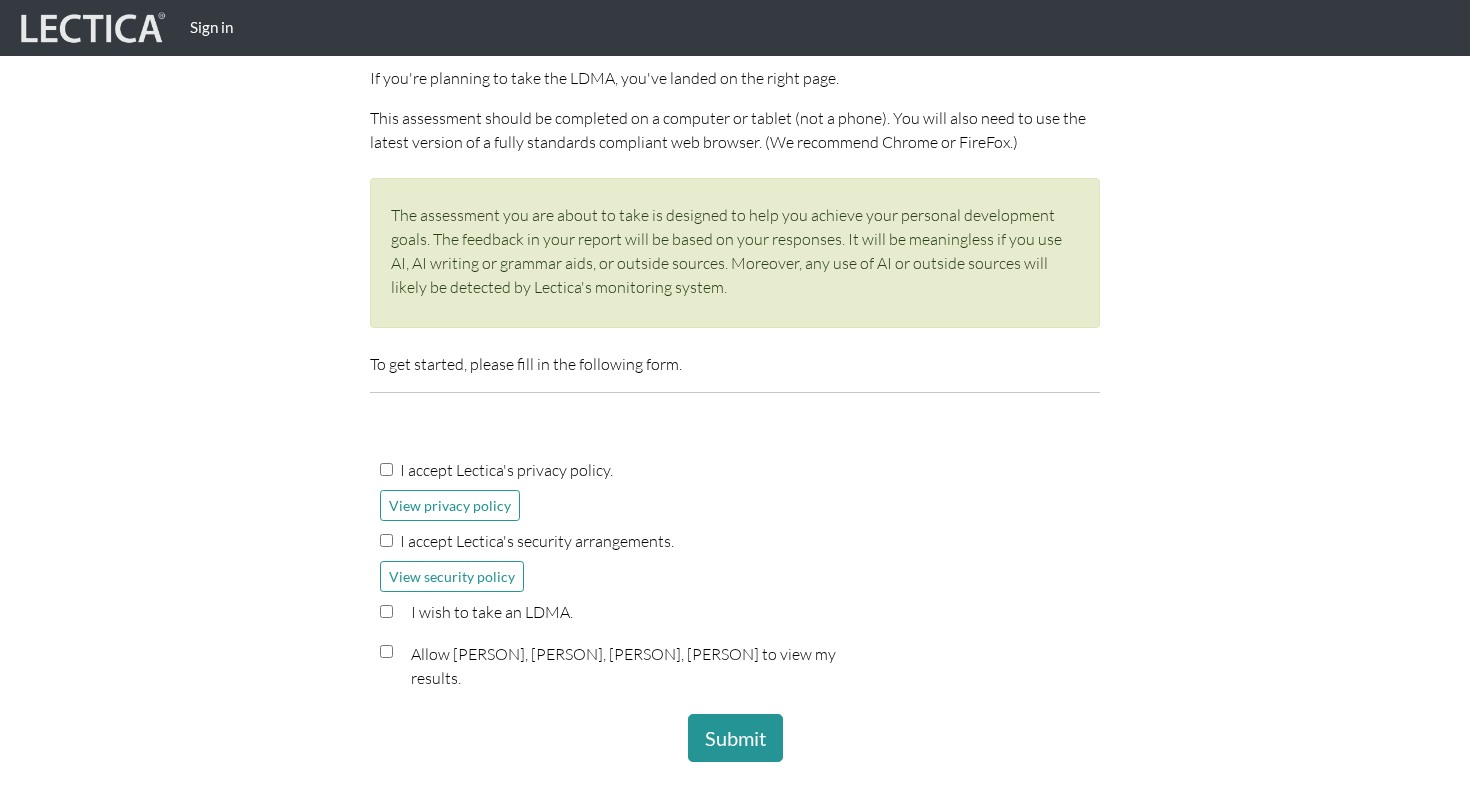 scroll, scrollTop: 300, scrollLeft: 0, axis: vertical 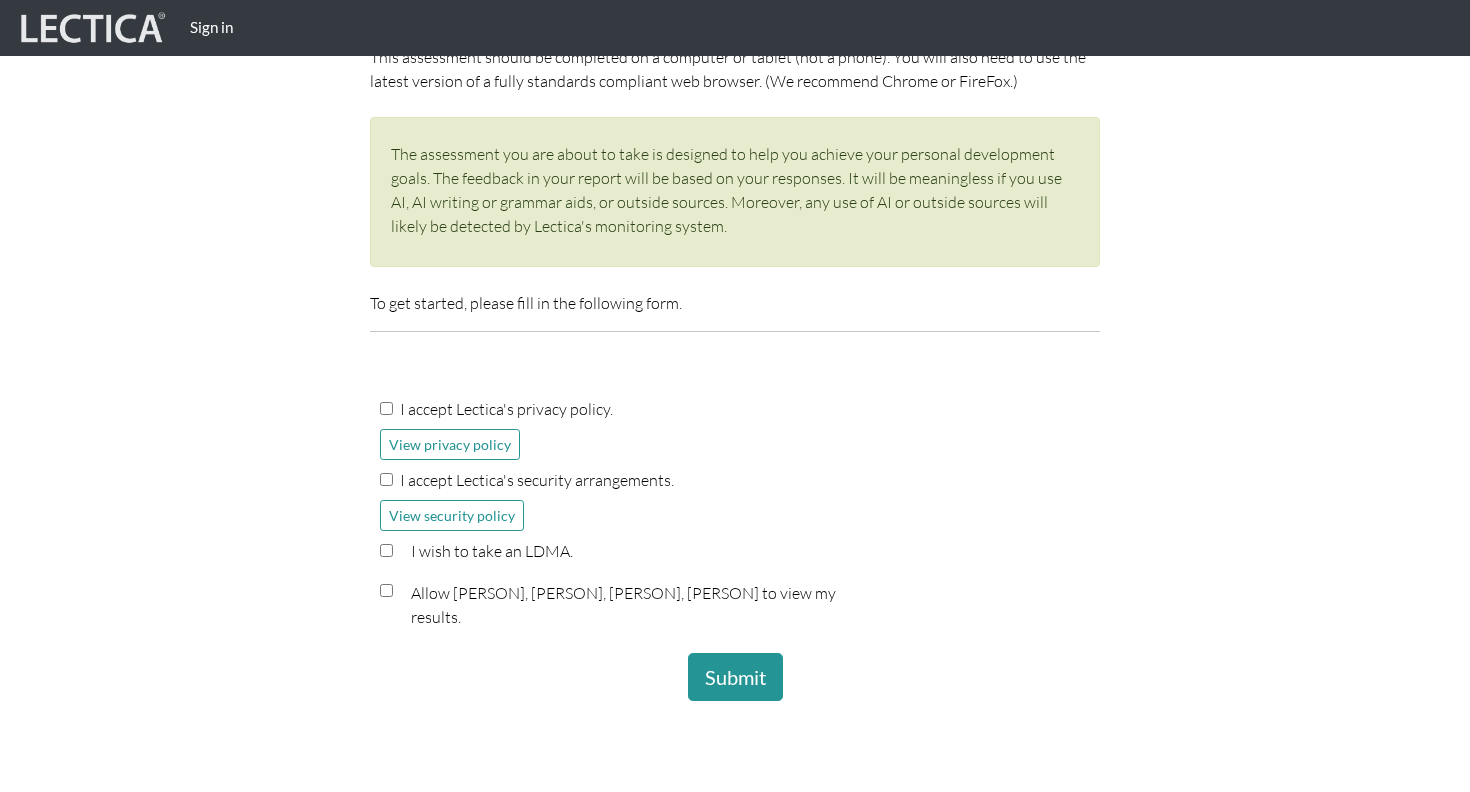 click on "I accept Lectica's privacy policy." at bounding box center (386, 408) 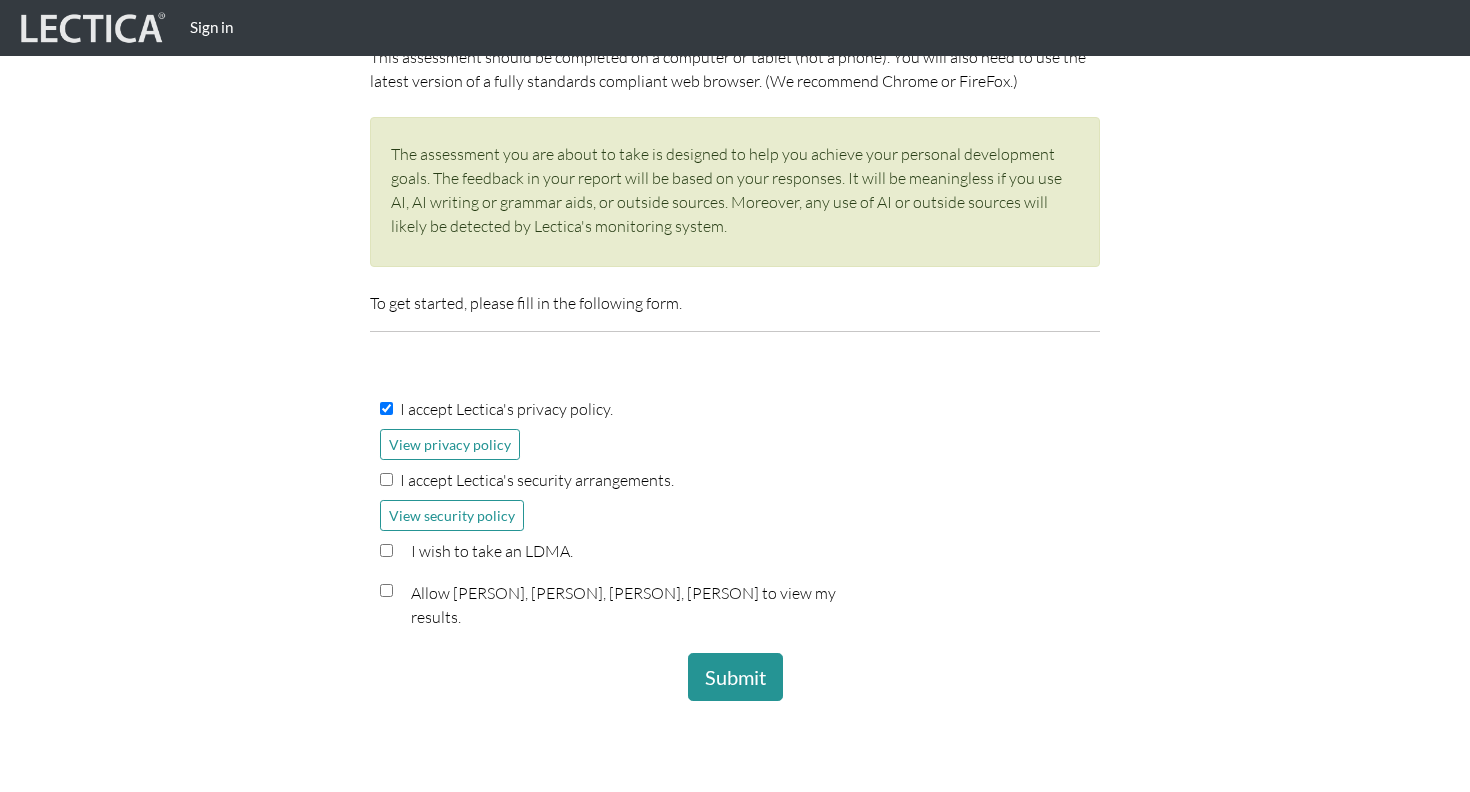 click on "I accept Lectica's security arrangements." at bounding box center [386, 479] 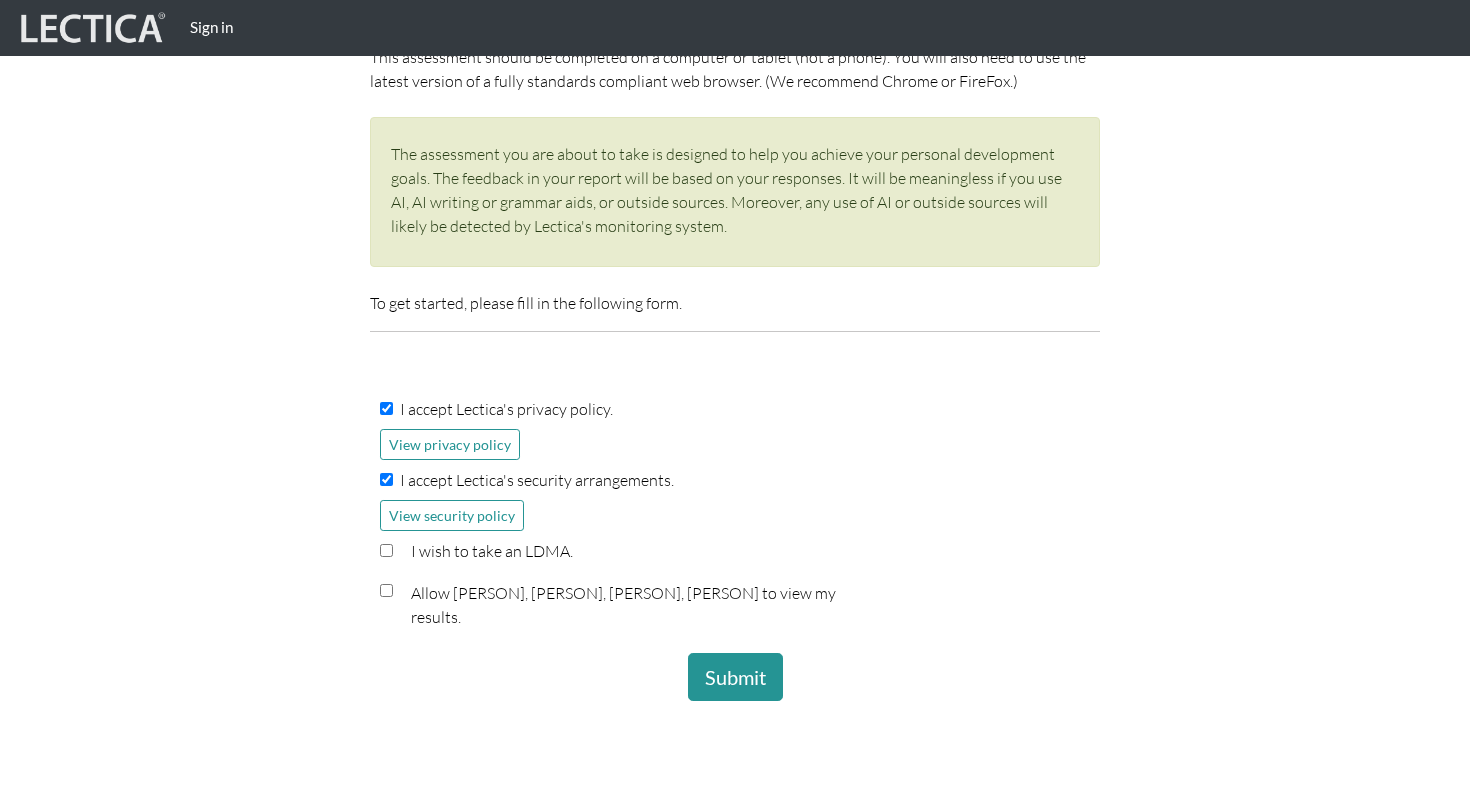 click on "I wish to take an LDMA." at bounding box center (386, 550) 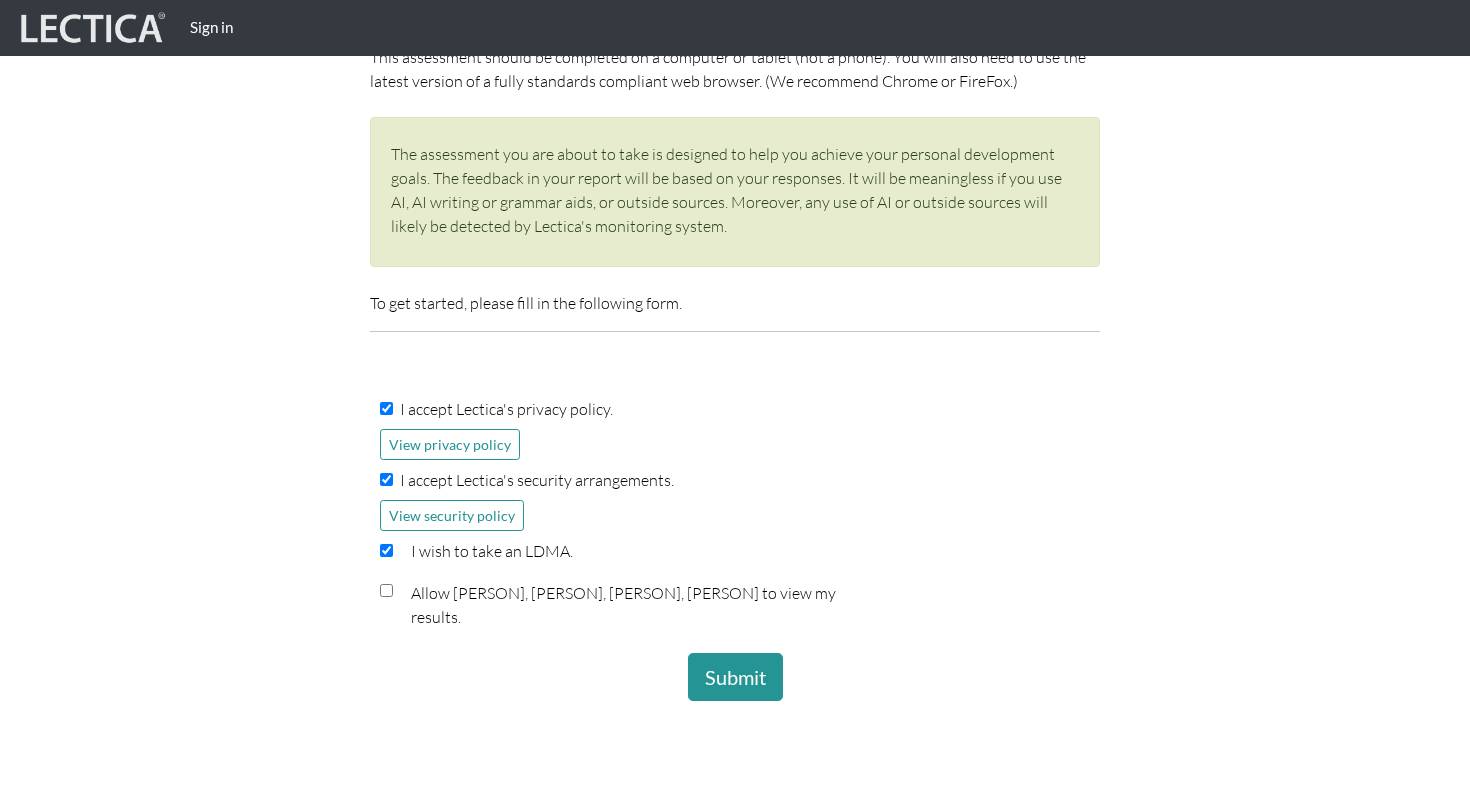 click on "Allow Norio Suzuki, Yuki Okuno, Kotono Matsushita, Test taker to view my results." at bounding box center (642, 608) 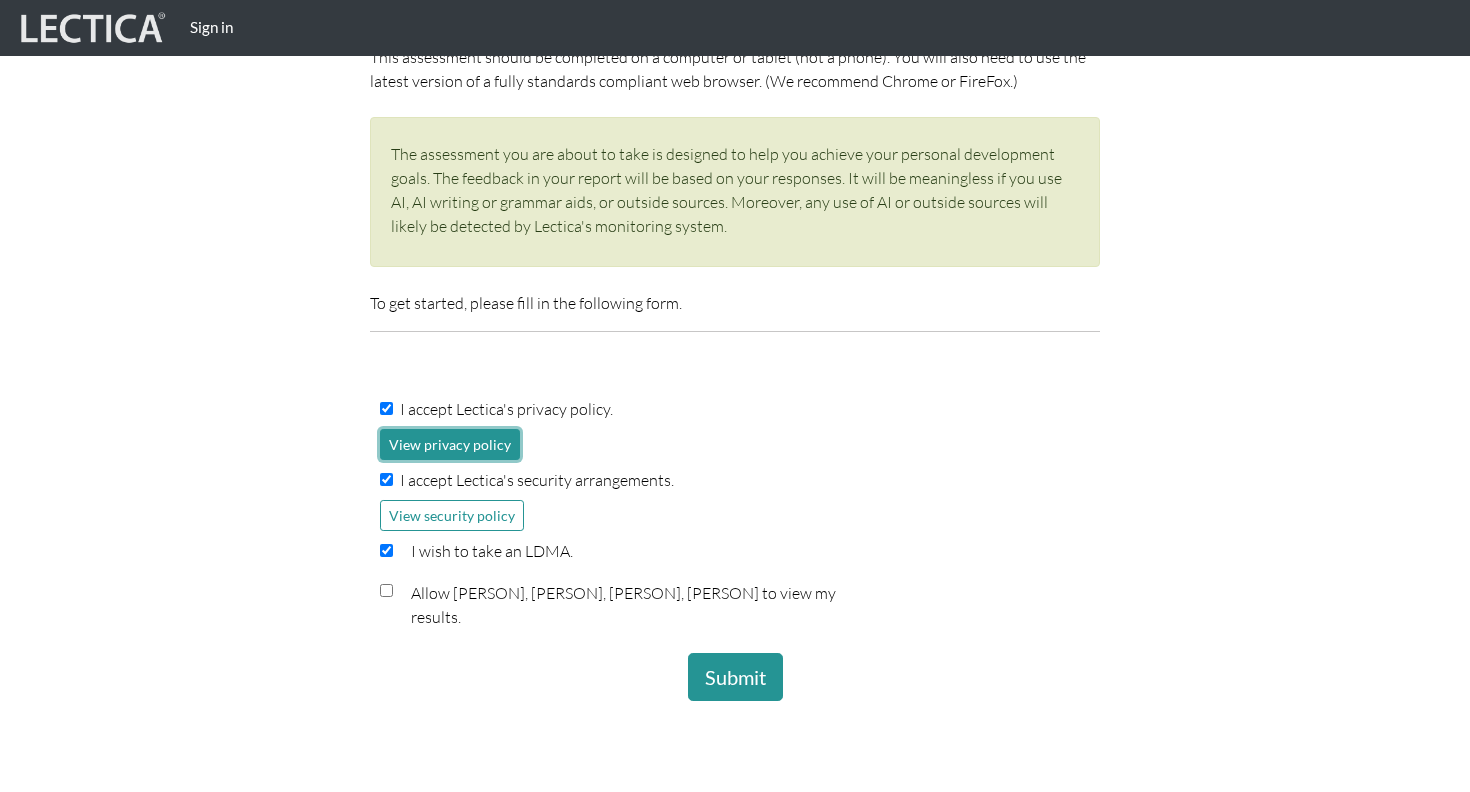 click on "View privacy policy" at bounding box center [450, 444] 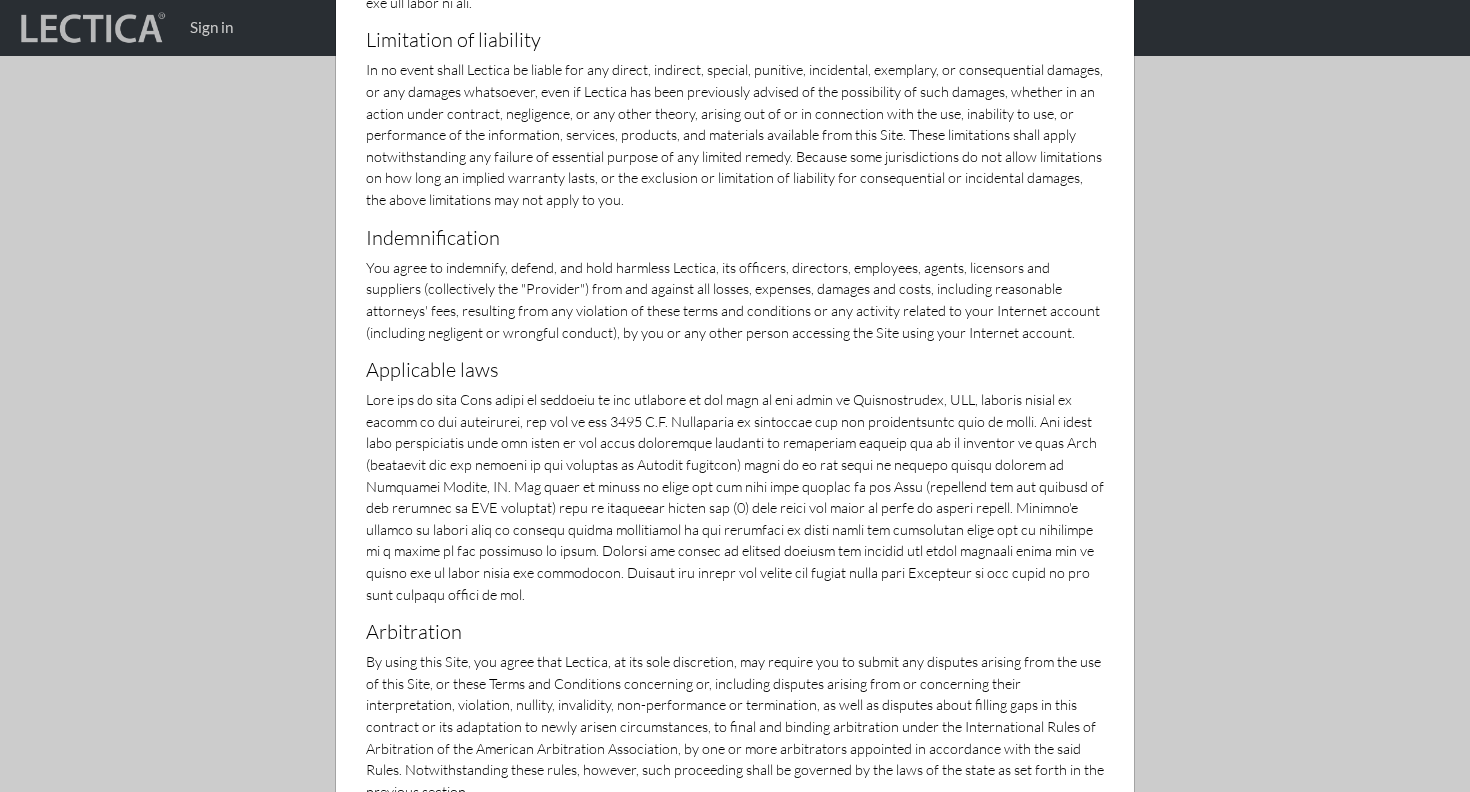 scroll, scrollTop: 6580, scrollLeft: 0, axis: vertical 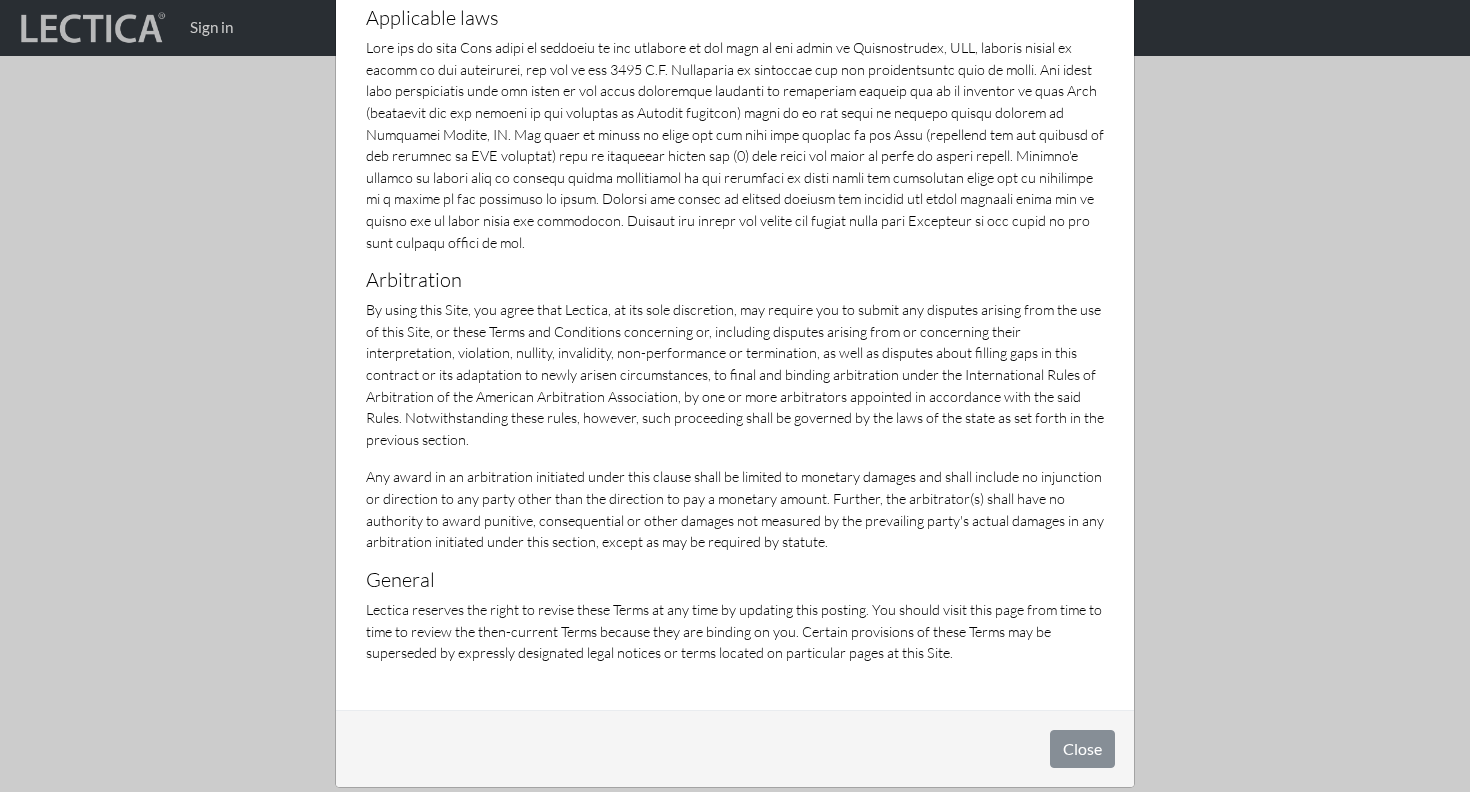 click on "Close" at bounding box center [735, 748] 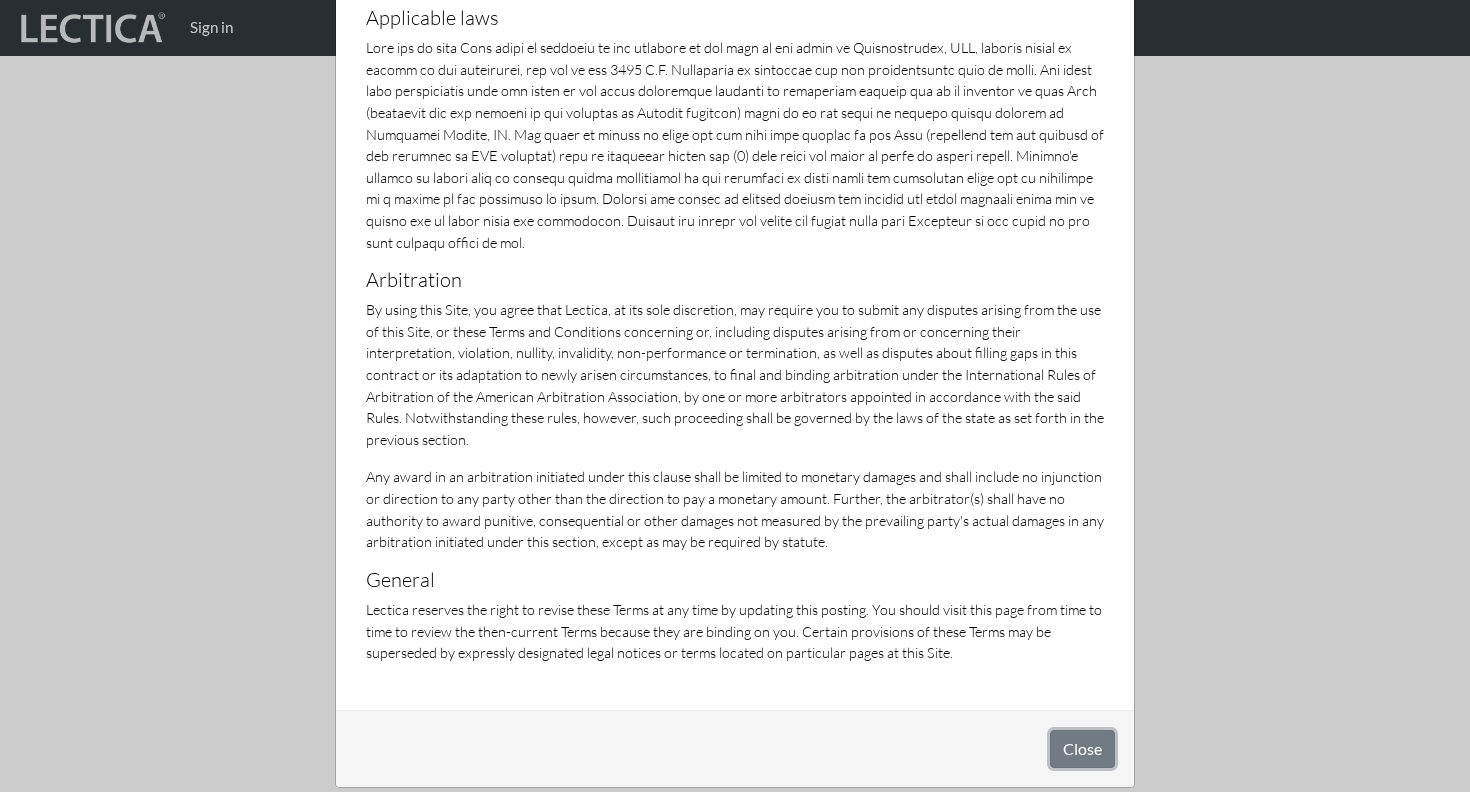 click on "Close" at bounding box center (1082, 749) 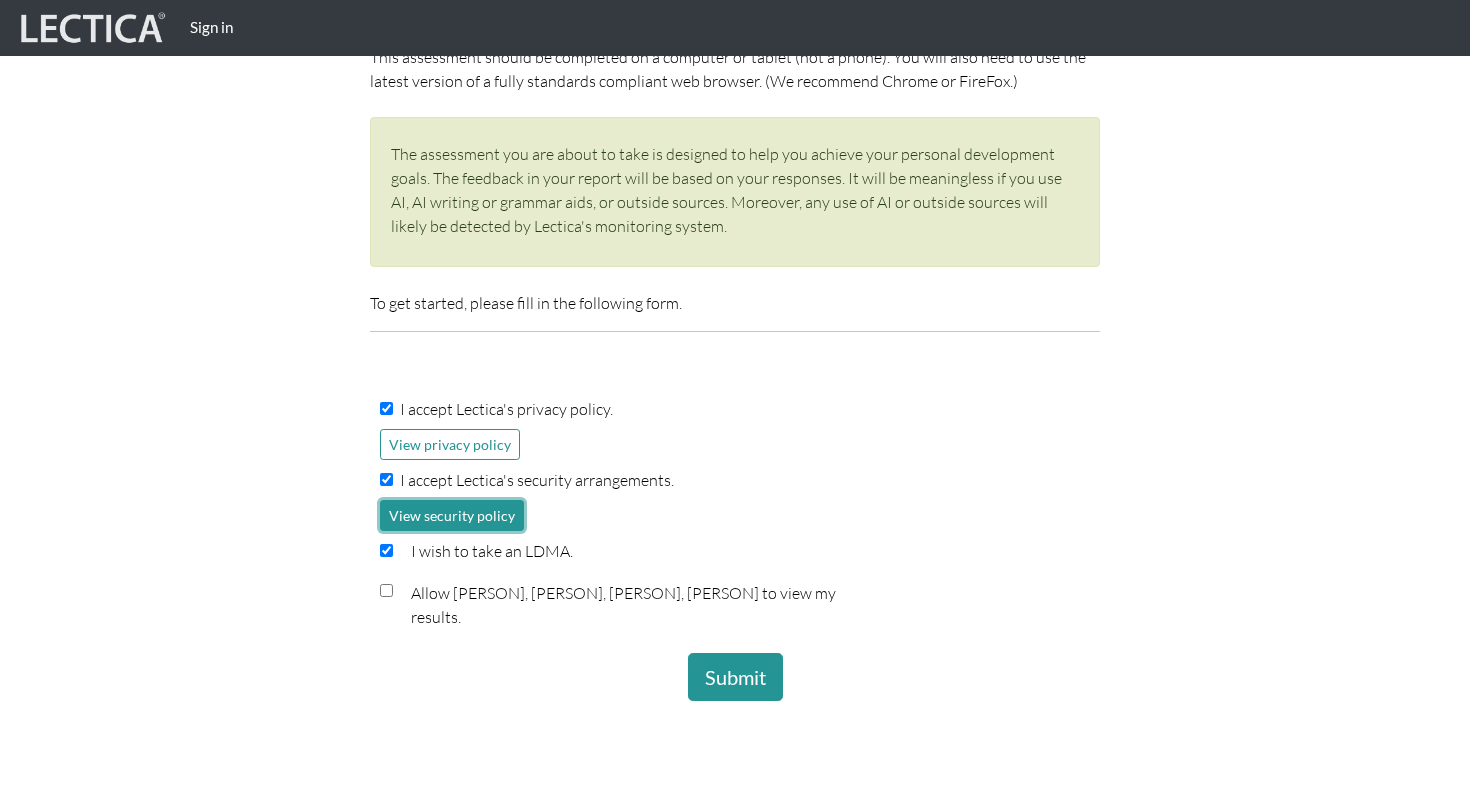 click on "View security policy" at bounding box center [452, 515] 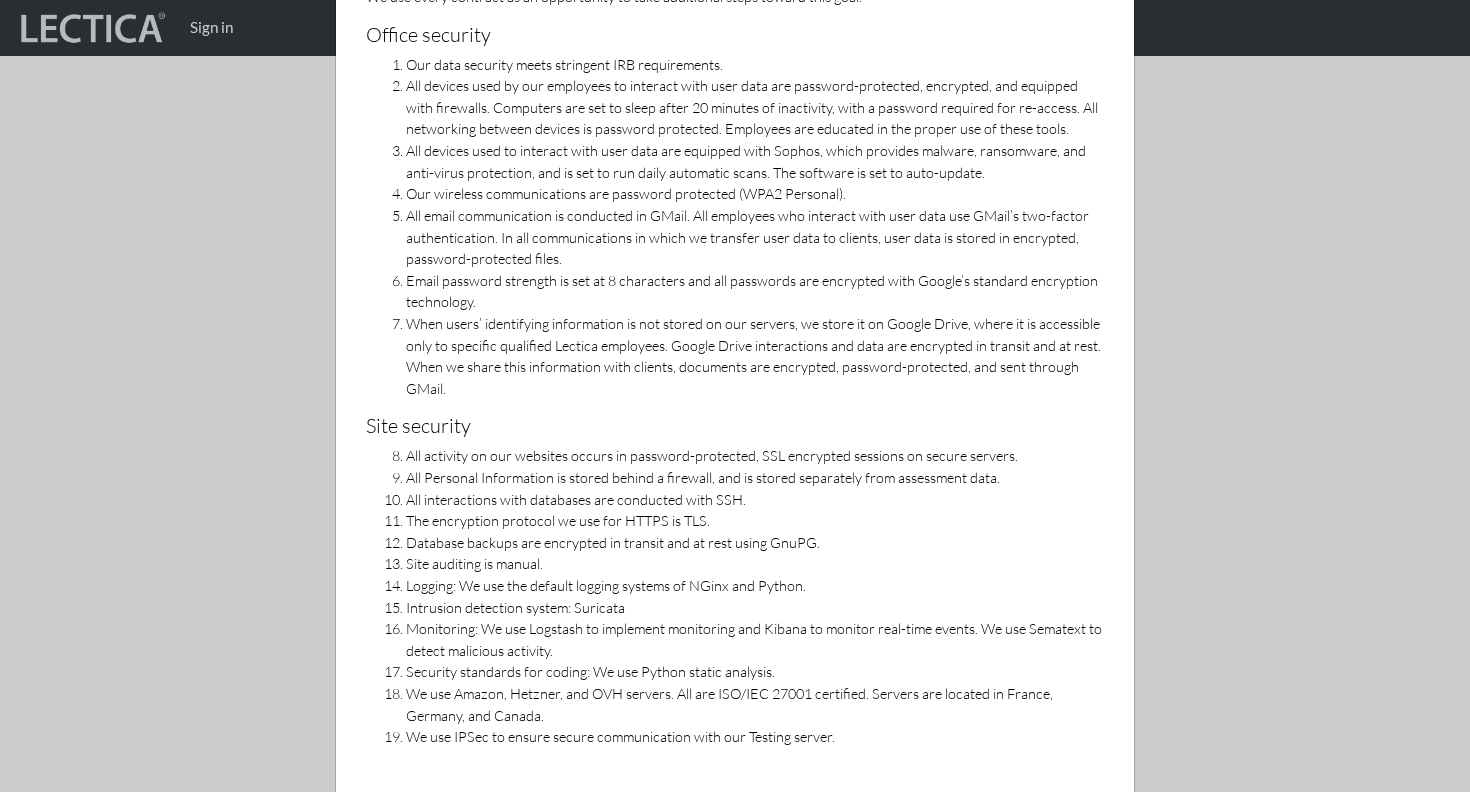 scroll, scrollTop: 372, scrollLeft: 0, axis: vertical 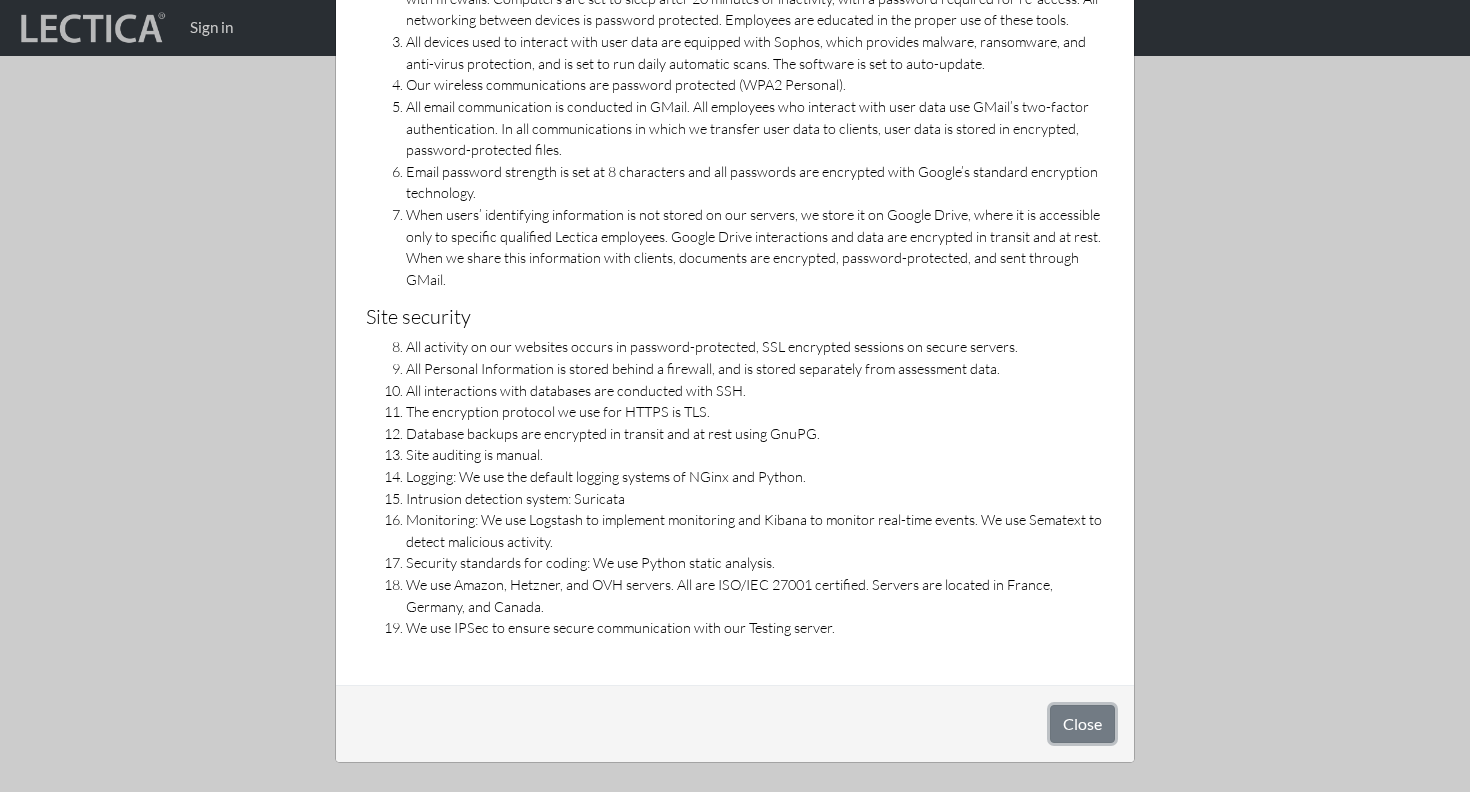 click on "Close" at bounding box center (1082, 724) 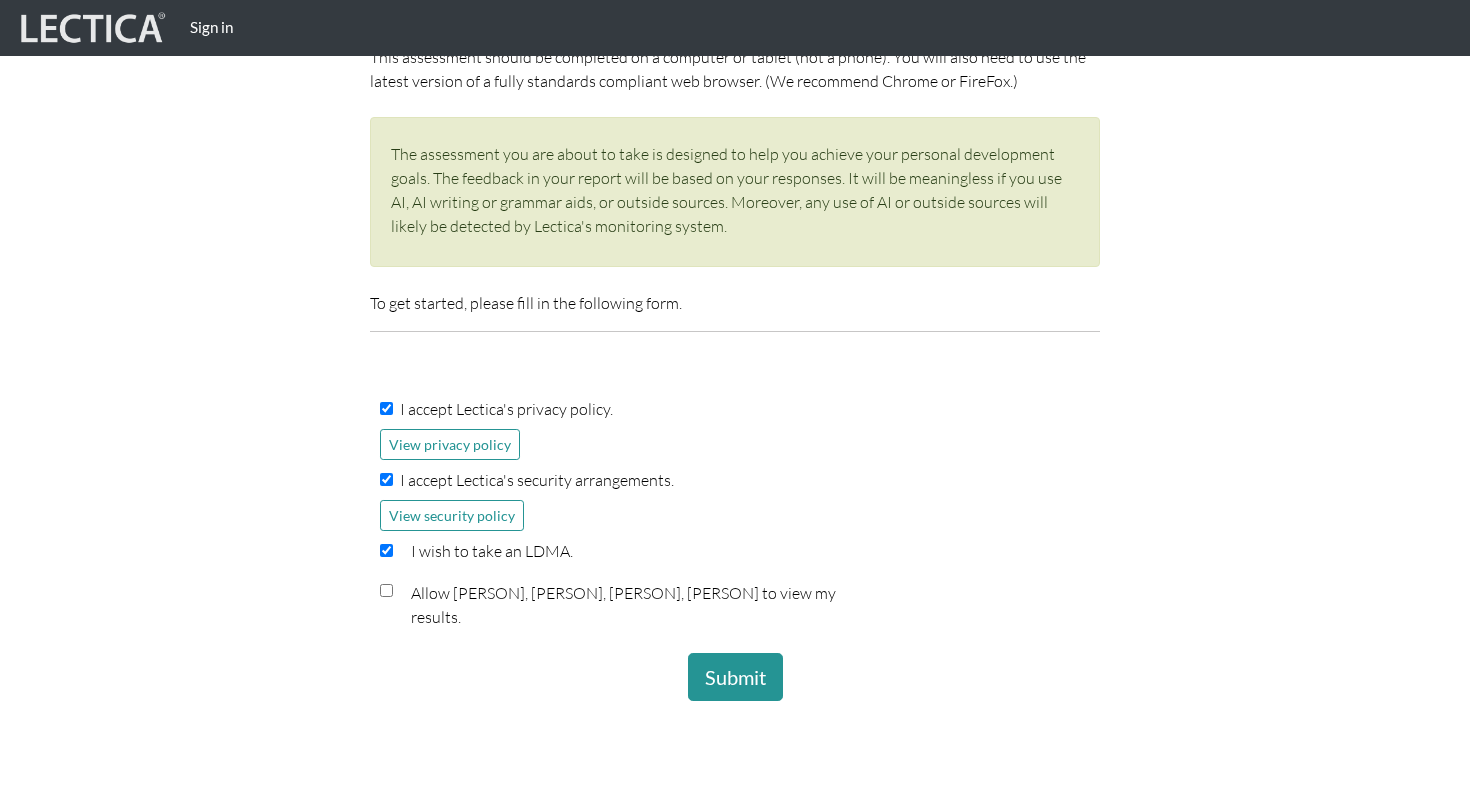 click at bounding box center [386, 590] 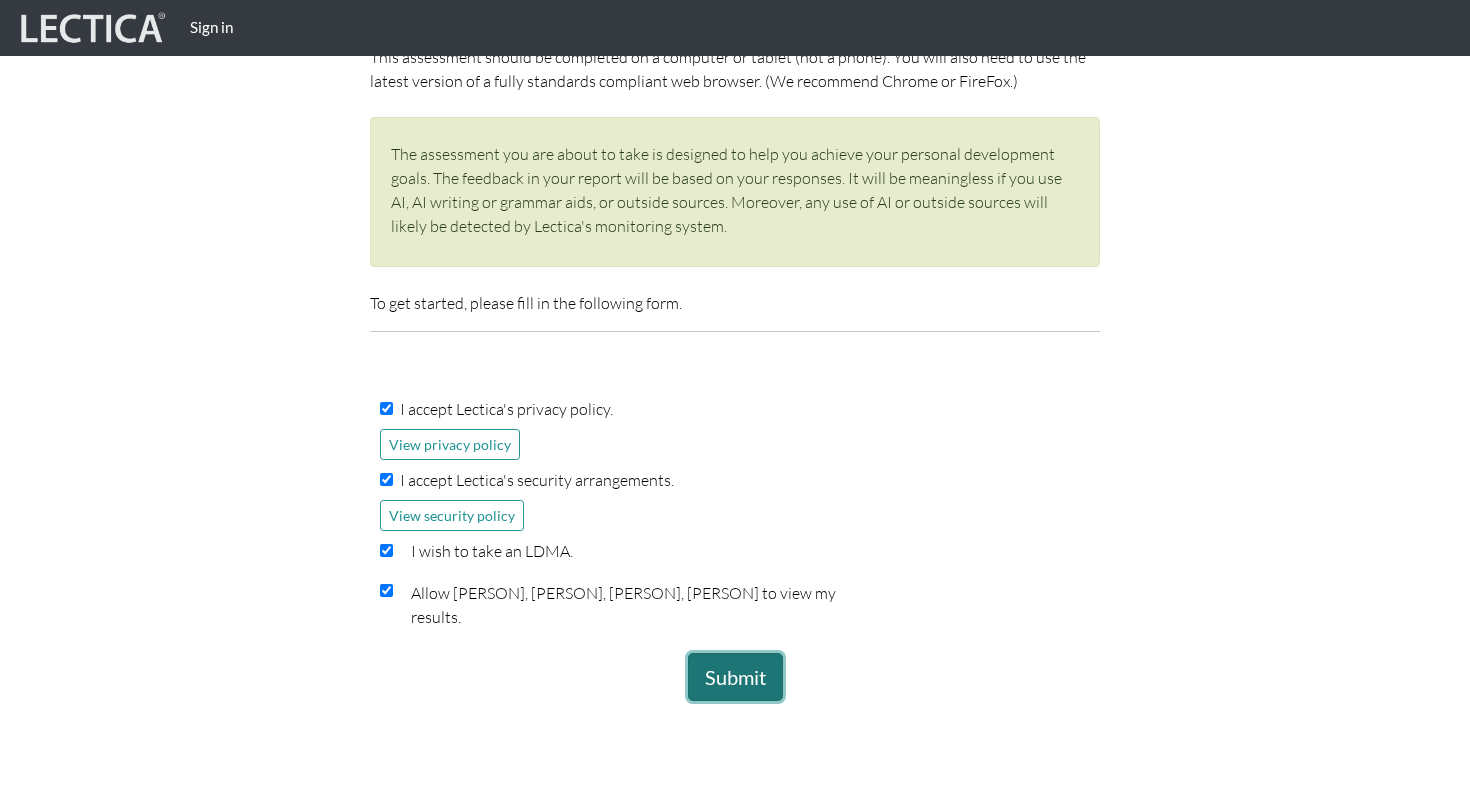 click on "Submit" at bounding box center [735, 677] 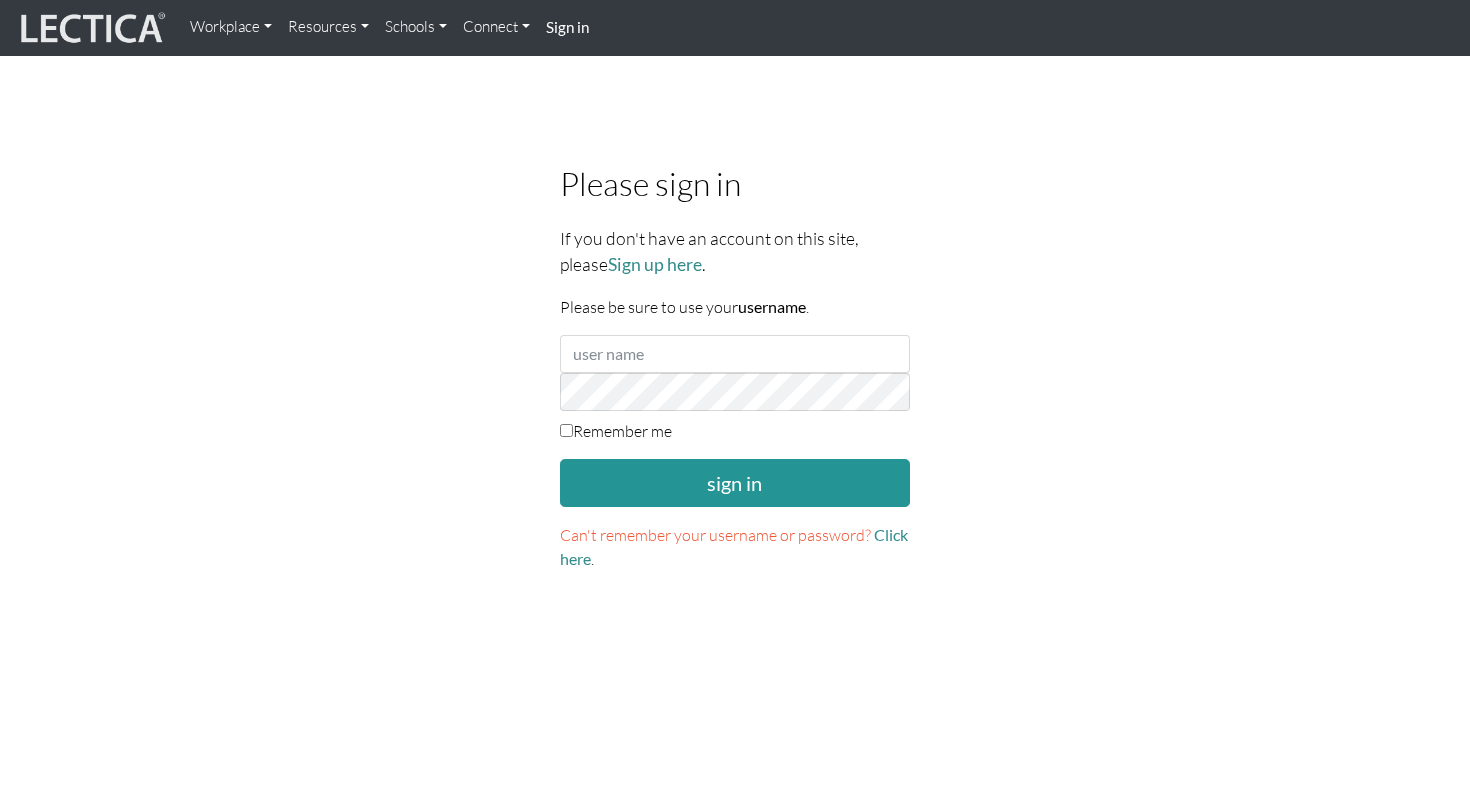 scroll, scrollTop: 0, scrollLeft: 0, axis: both 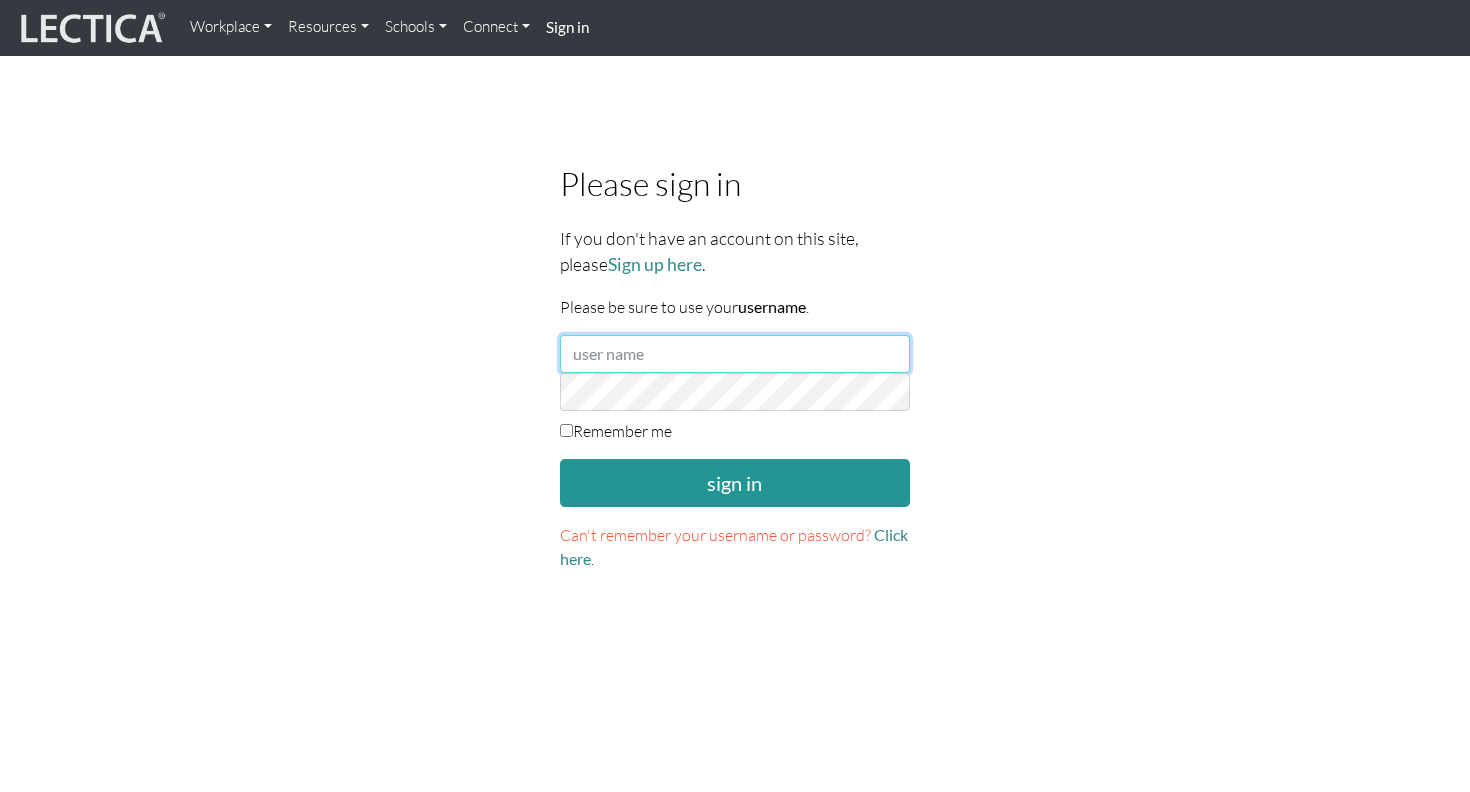 click at bounding box center [735, 354] 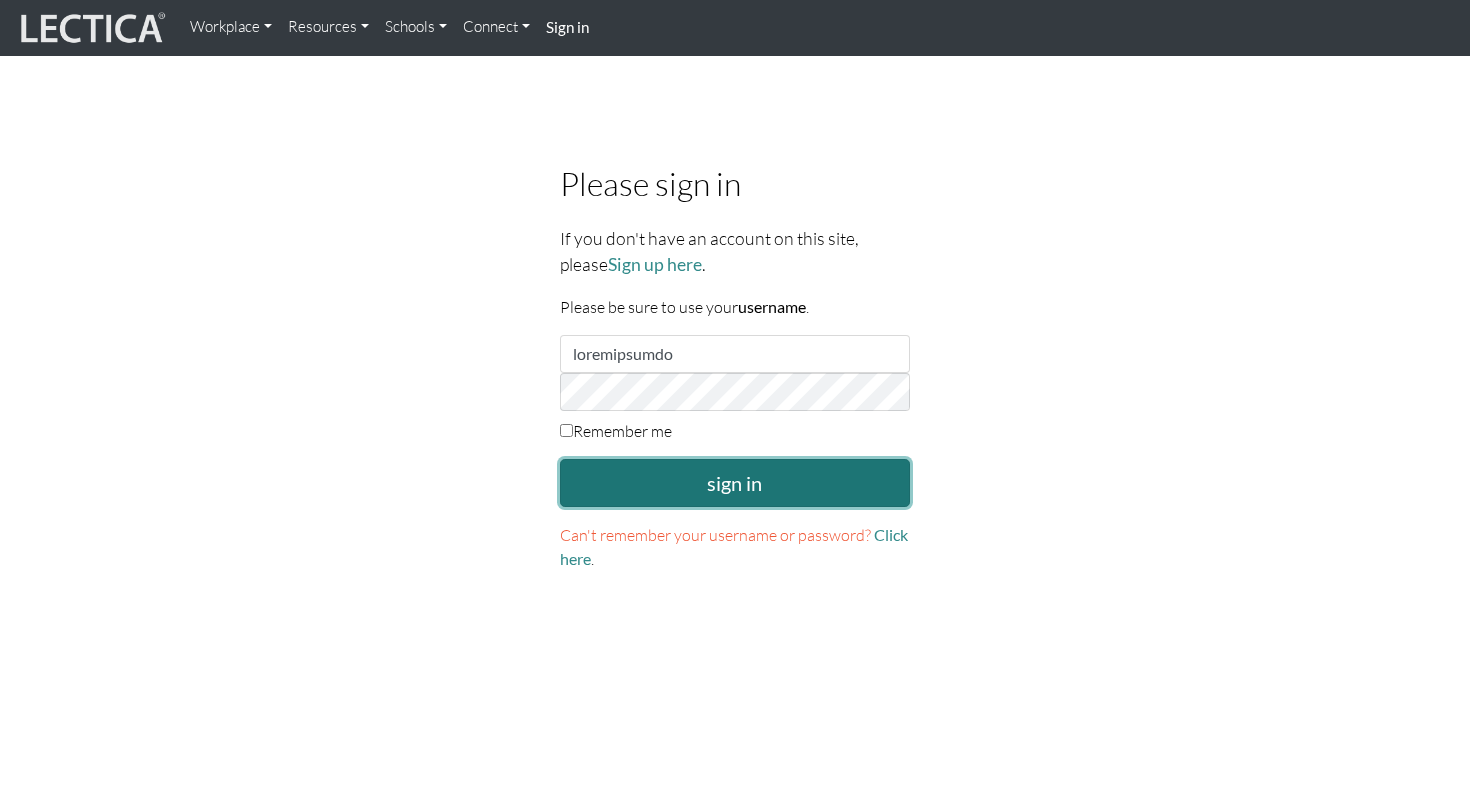 click on "sign in" at bounding box center (735, 483) 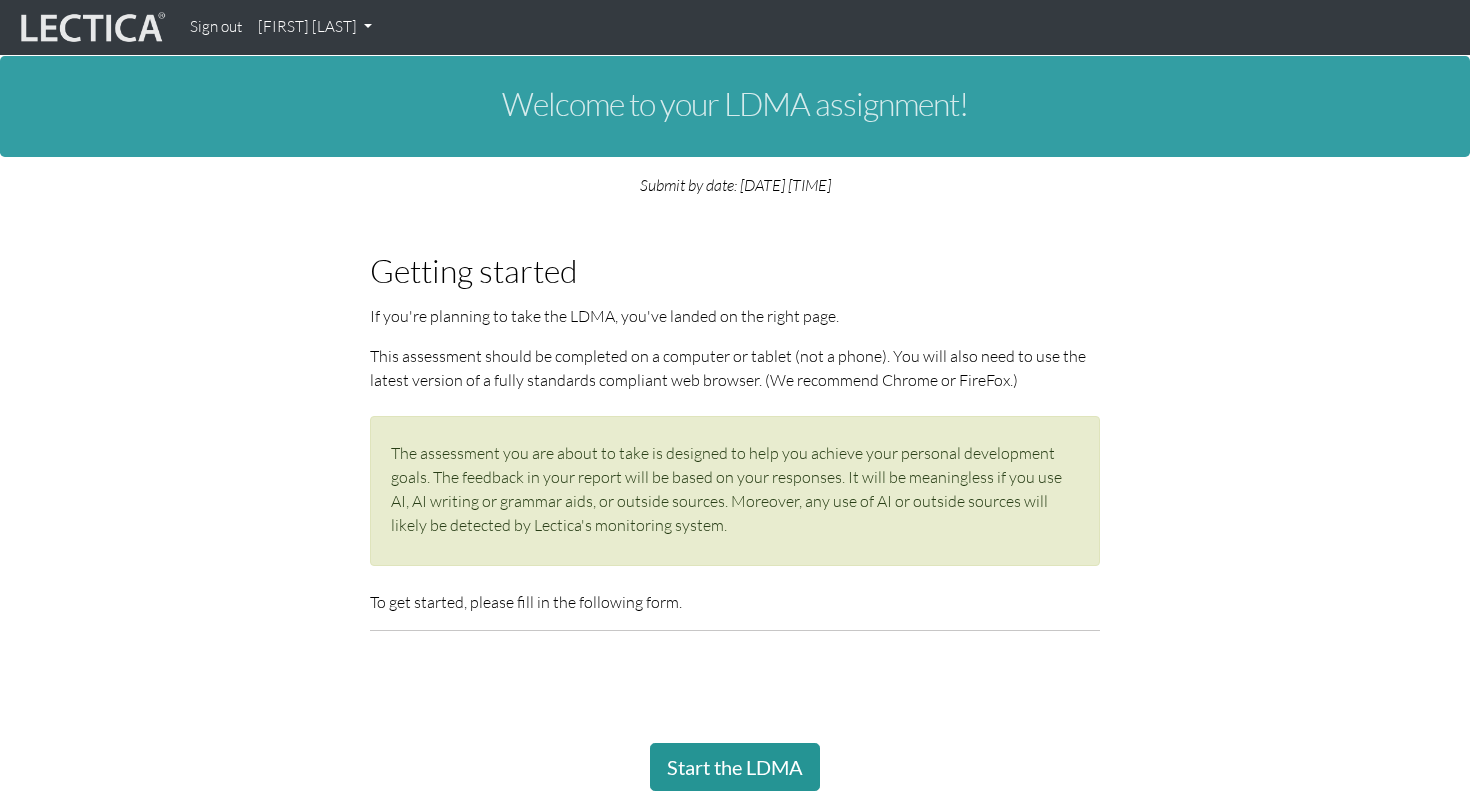 scroll, scrollTop: 145, scrollLeft: 0, axis: vertical 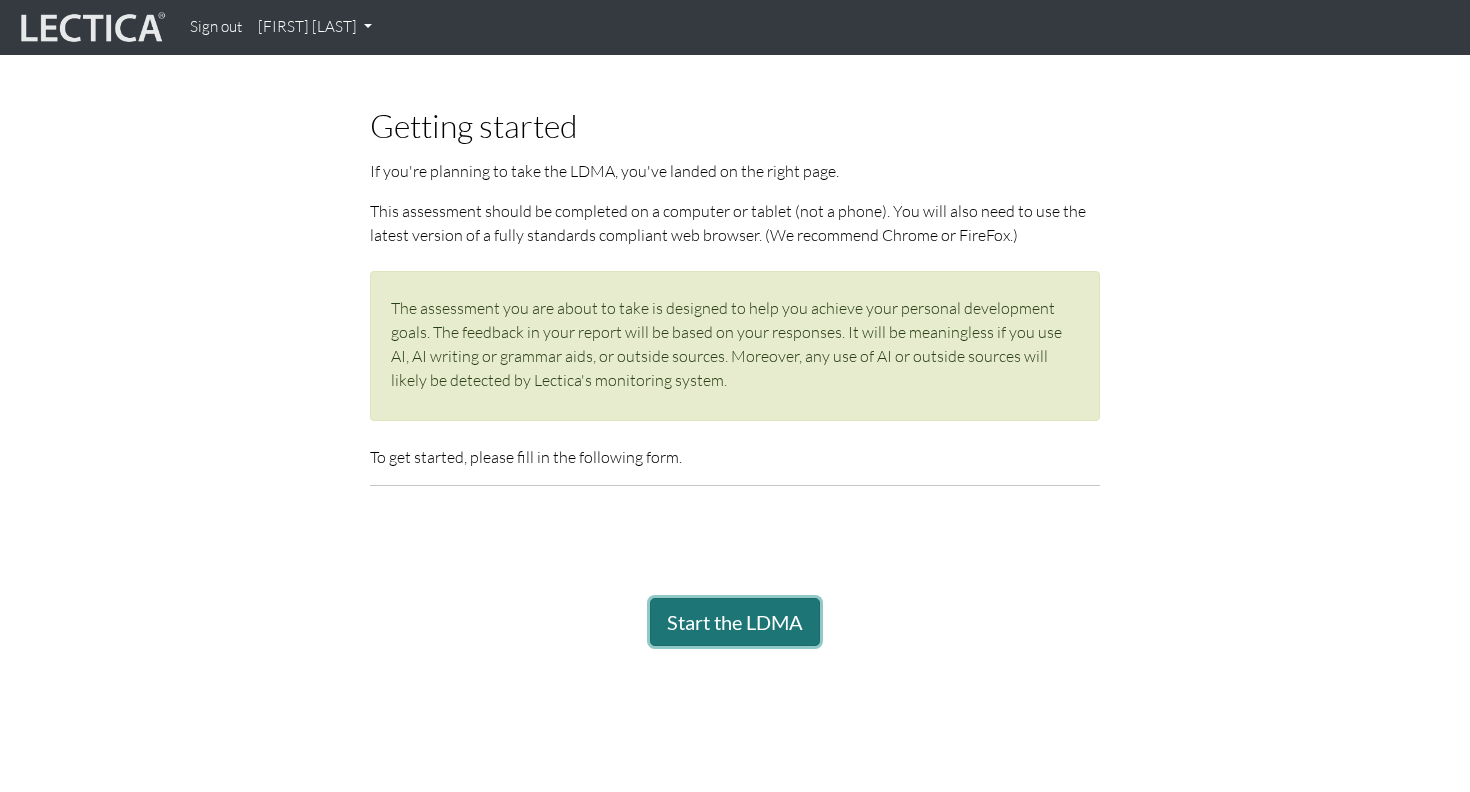 click on "Start the LDMA" at bounding box center [735, 622] 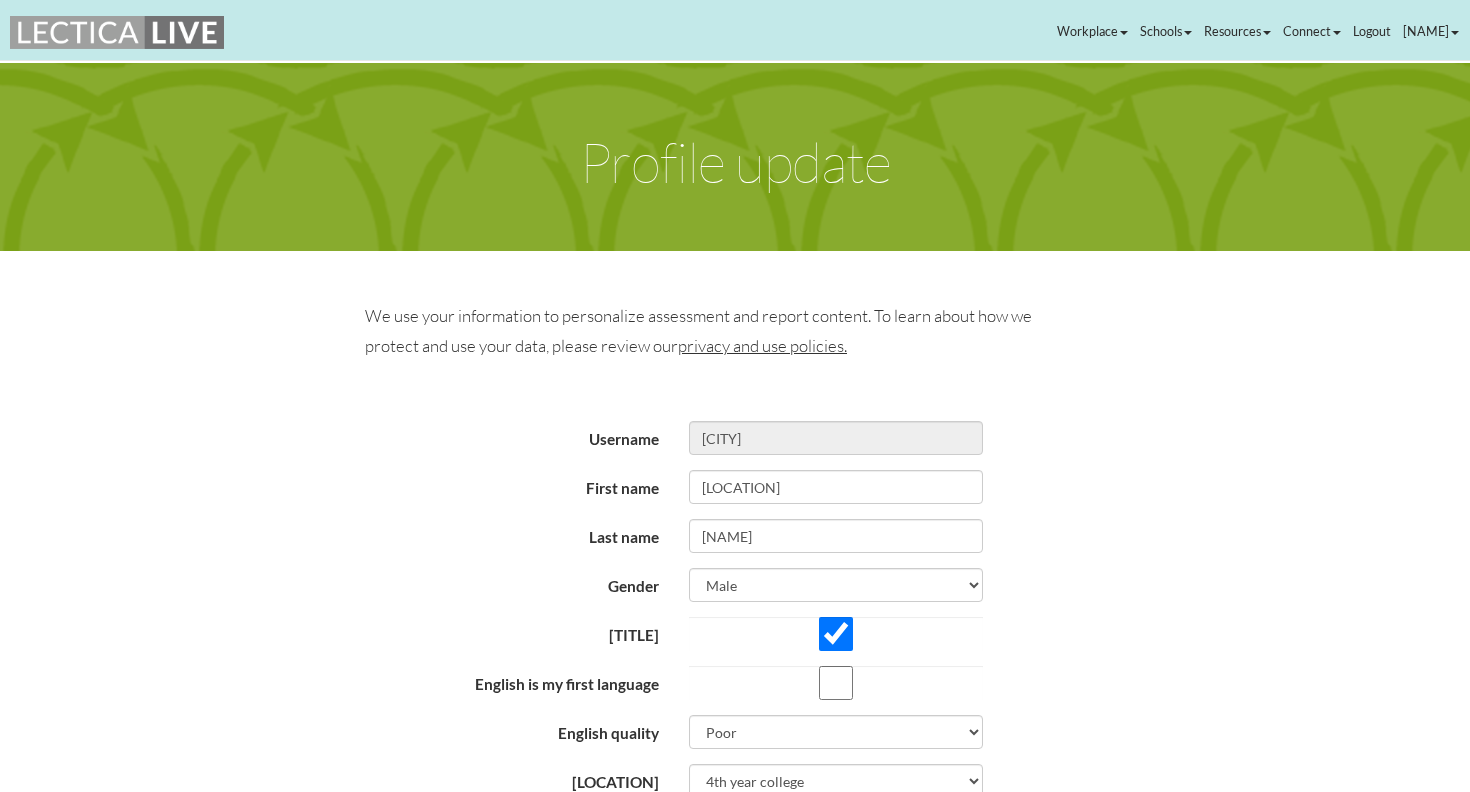 scroll, scrollTop: 0, scrollLeft: 0, axis: both 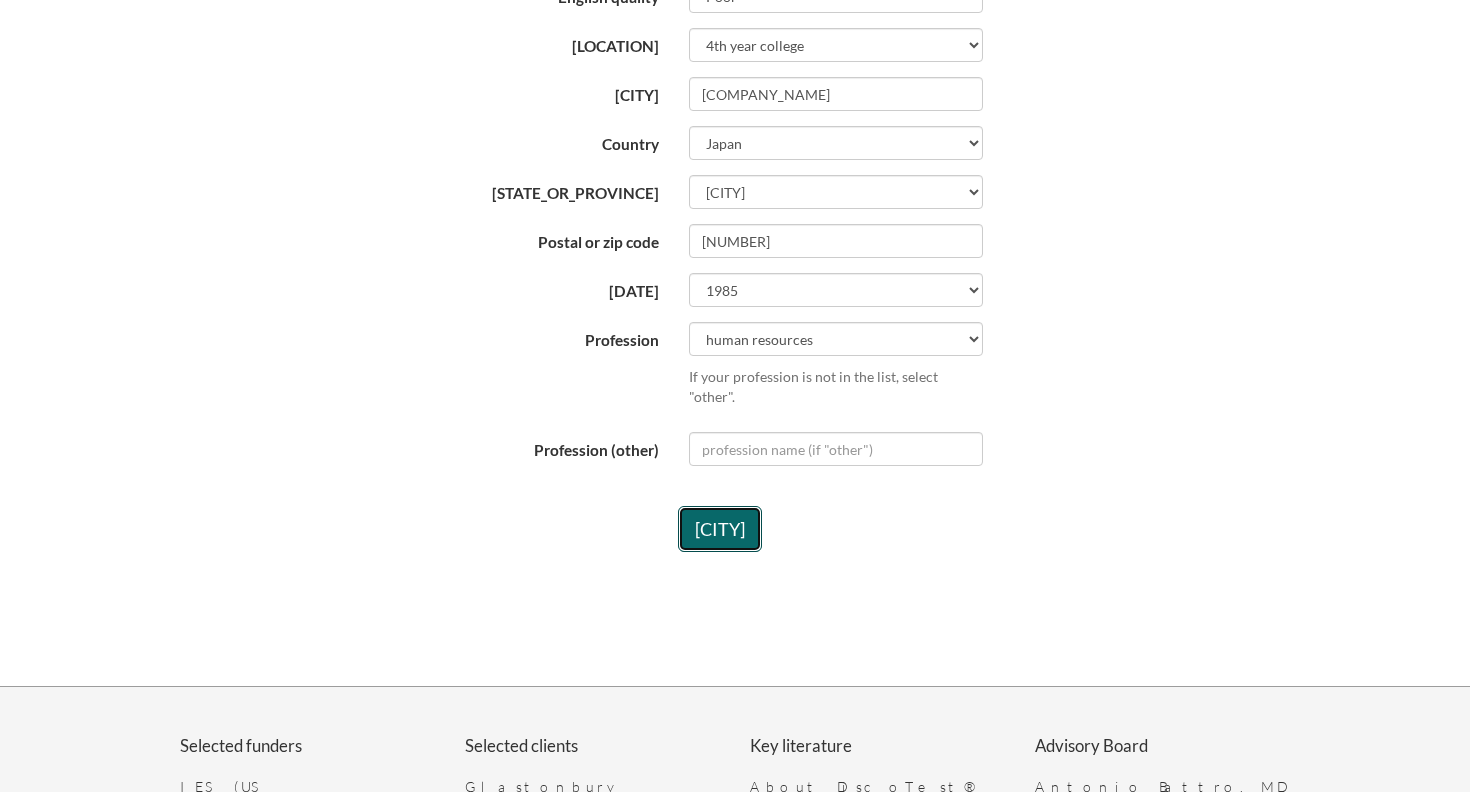 click on "[CITY]" at bounding box center [720, 529] 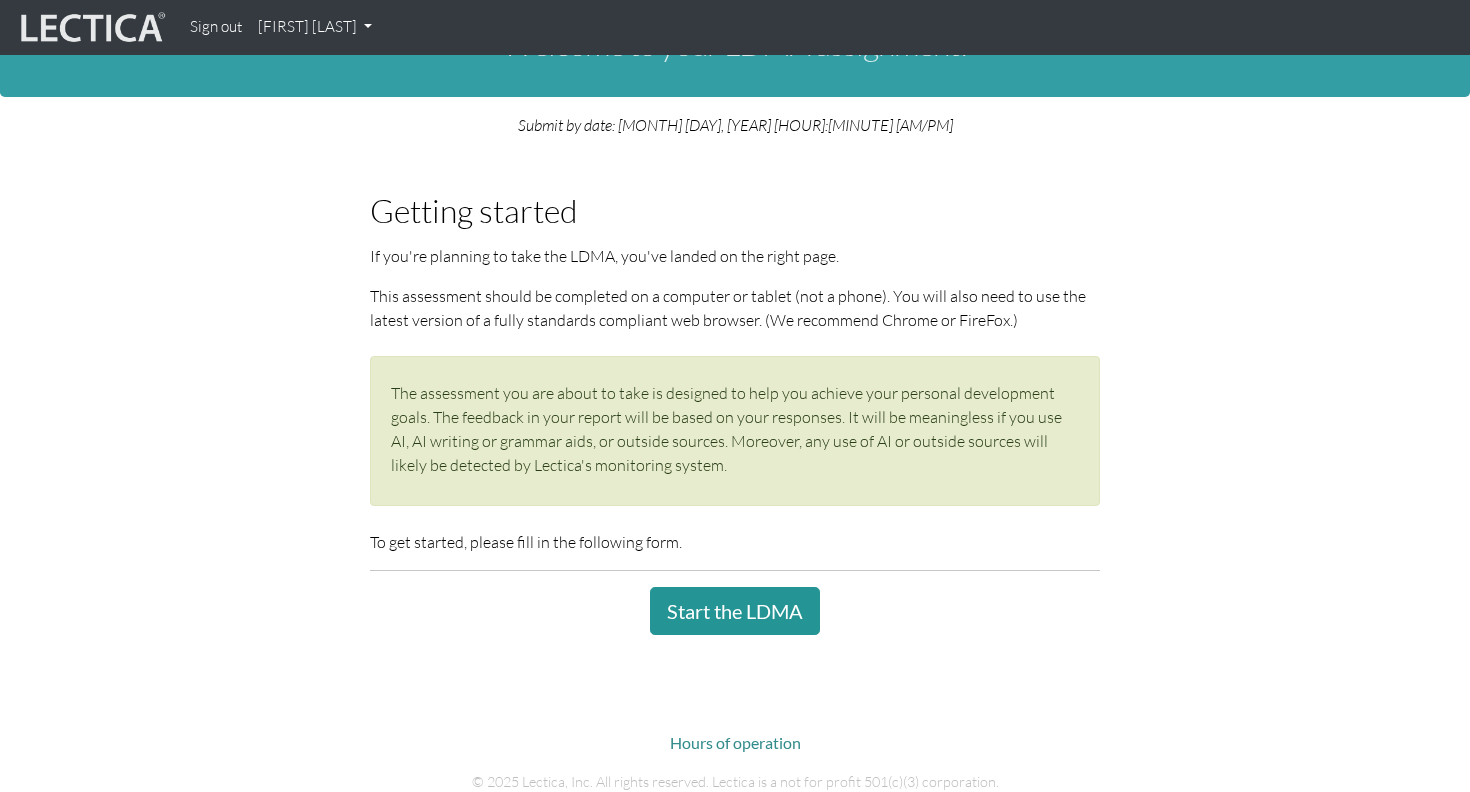 scroll, scrollTop: 154, scrollLeft: 0, axis: vertical 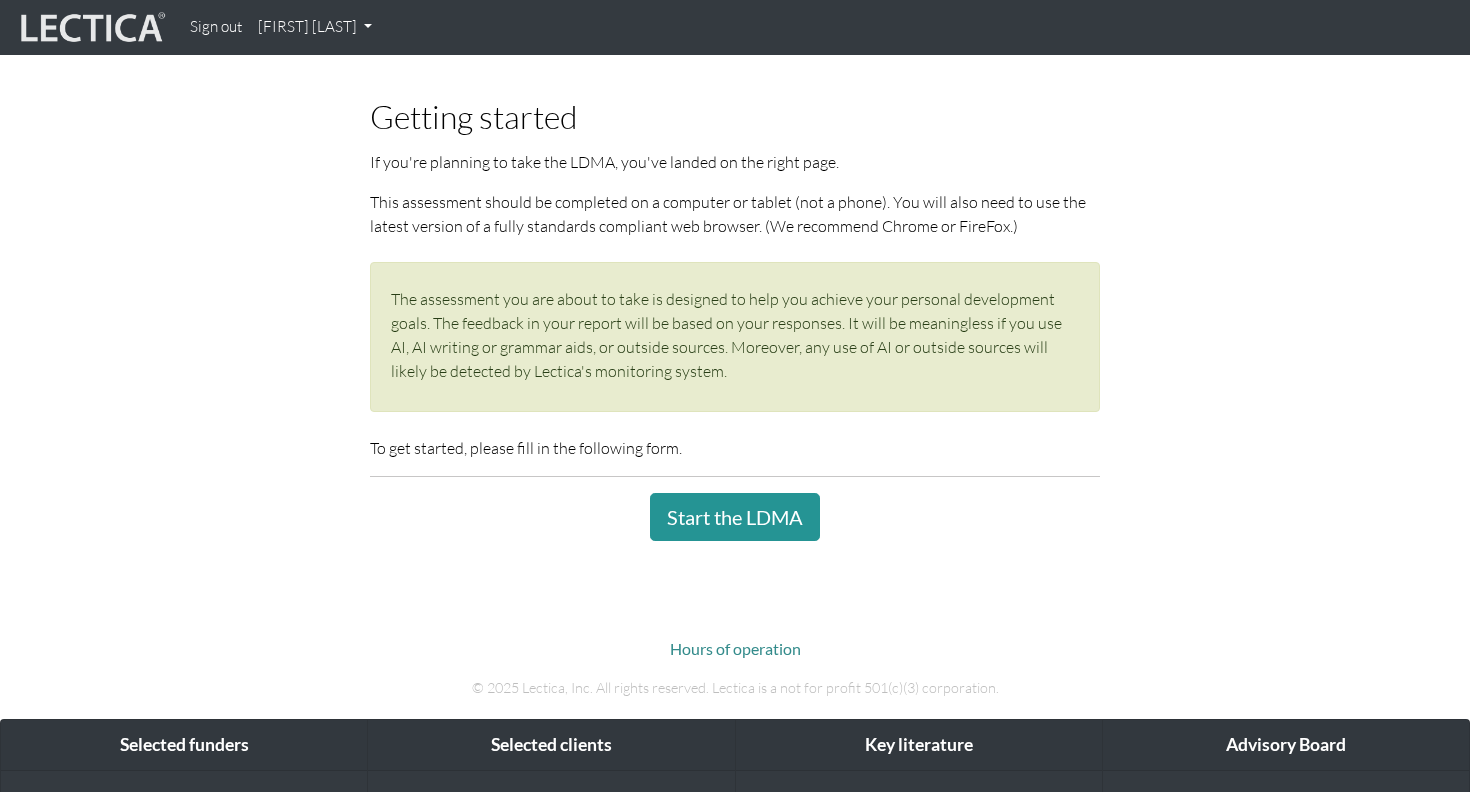 click on "[FIRST] [LAST]" at bounding box center (735, 462) 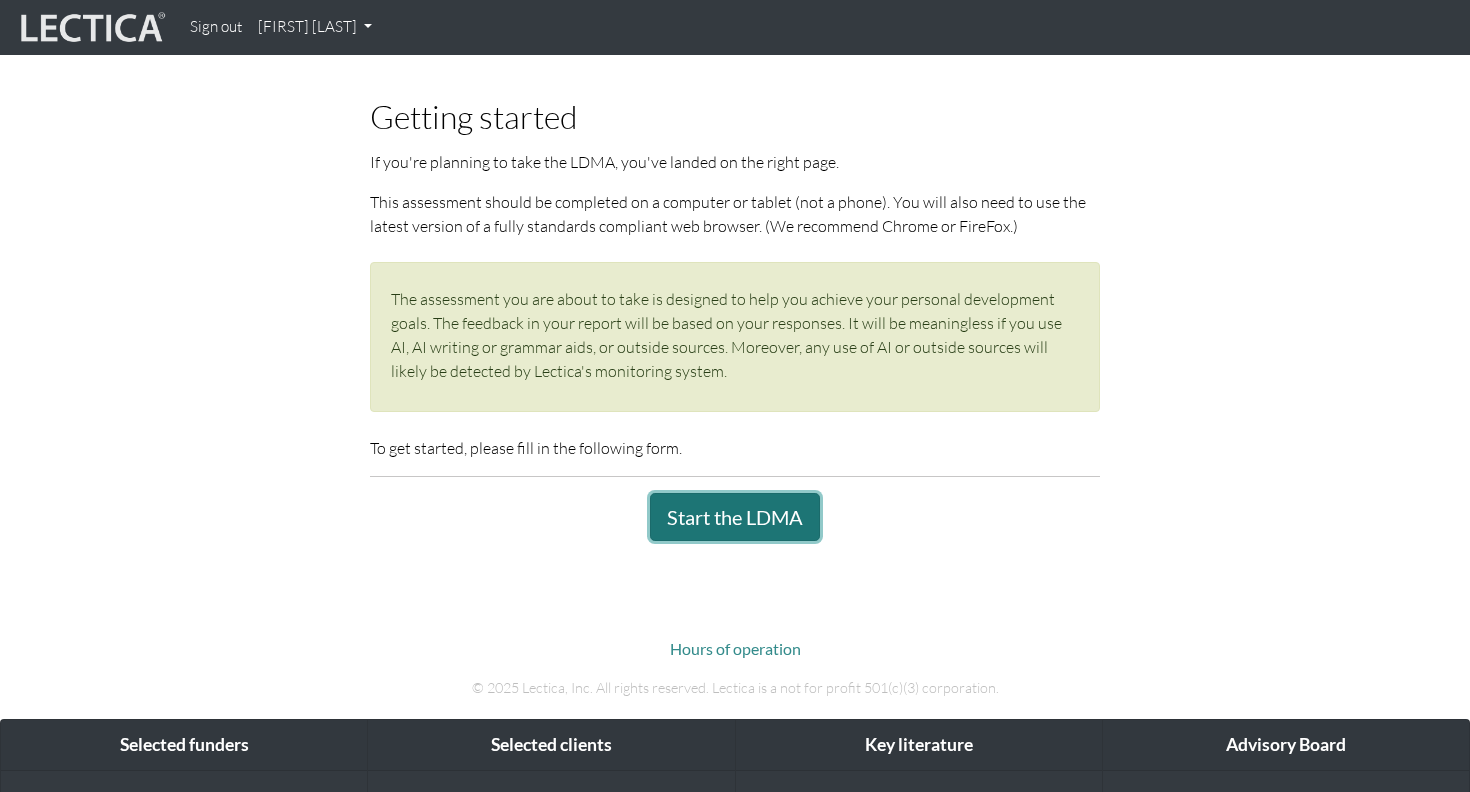 click on "Start the LDMA" at bounding box center [735, 517] 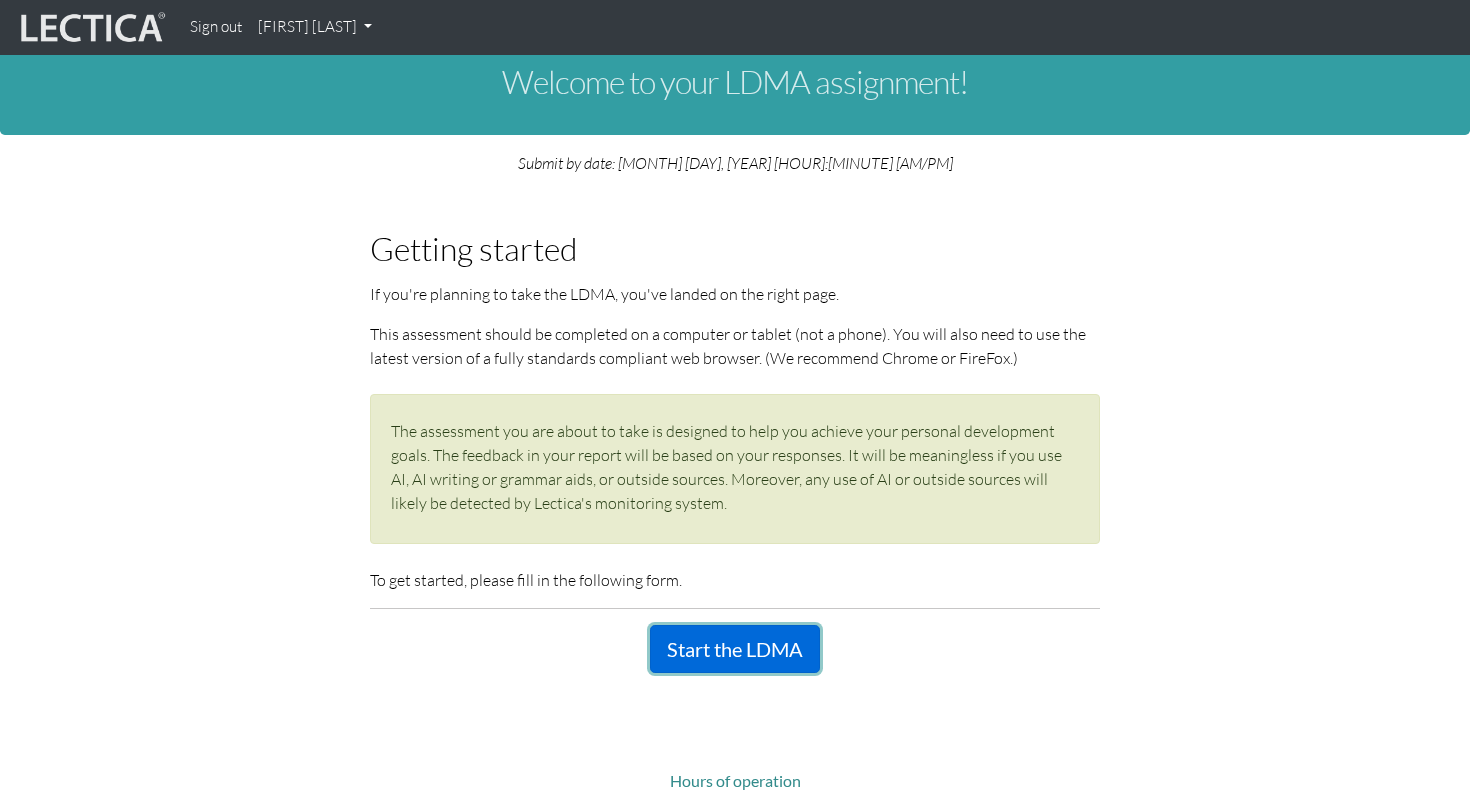 scroll, scrollTop: 0, scrollLeft: 0, axis: both 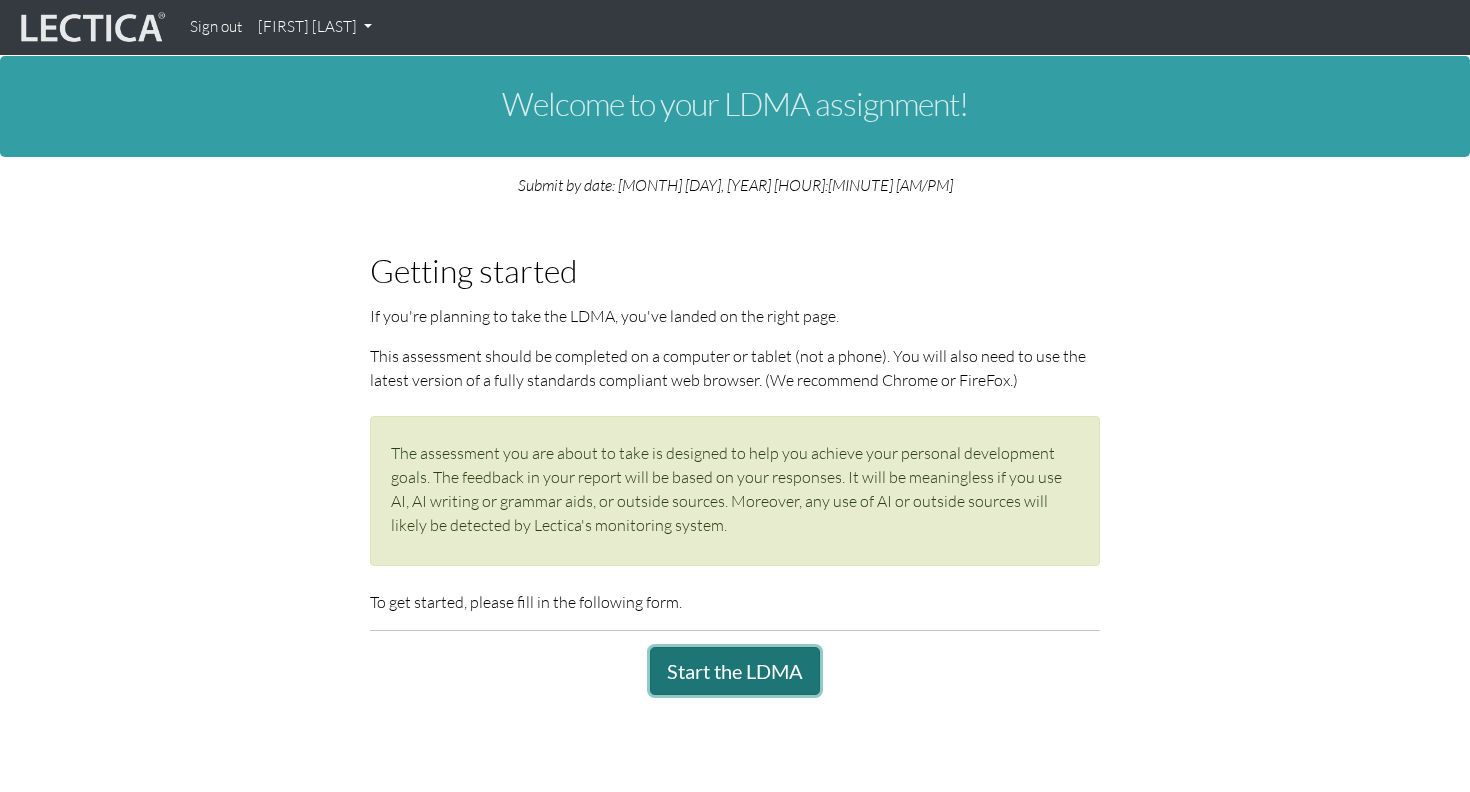 click on "Start the LDMA" at bounding box center [735, 671] 